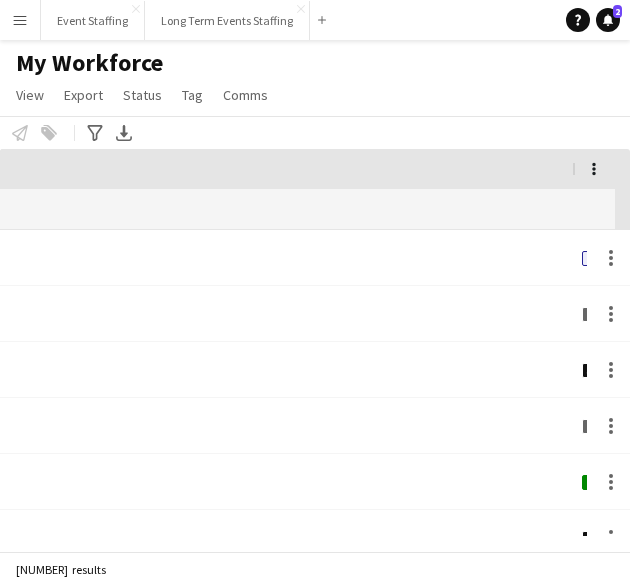 scroll, scrollTop: 0, scrollLeft: 0, axis: both 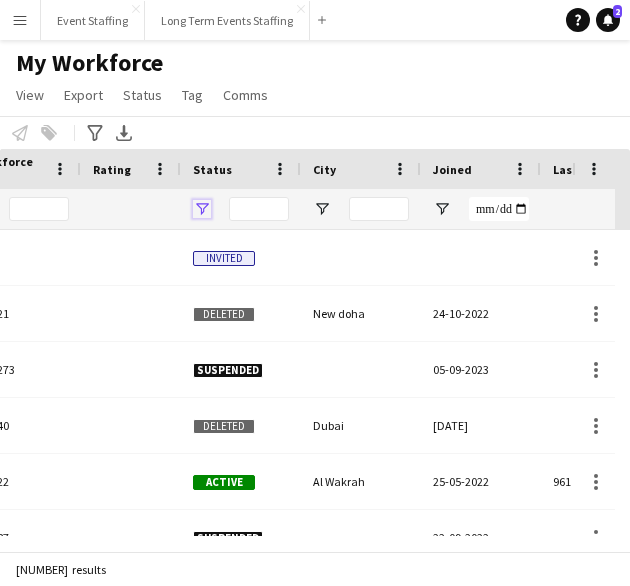 click at bounding box center (202, 209) 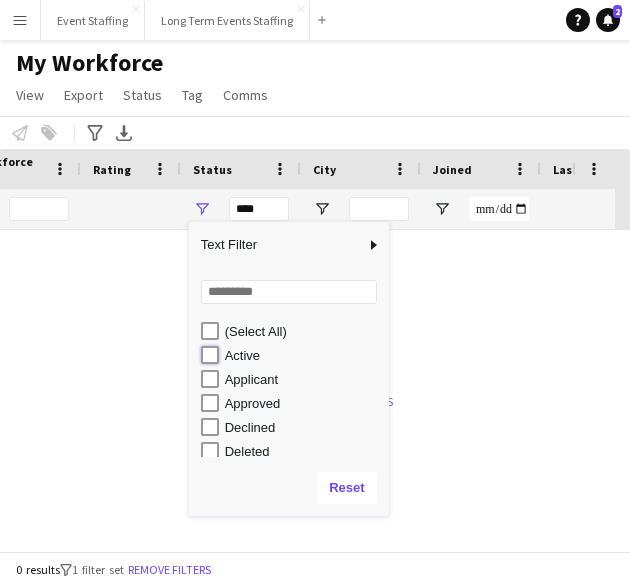 type on "**********" 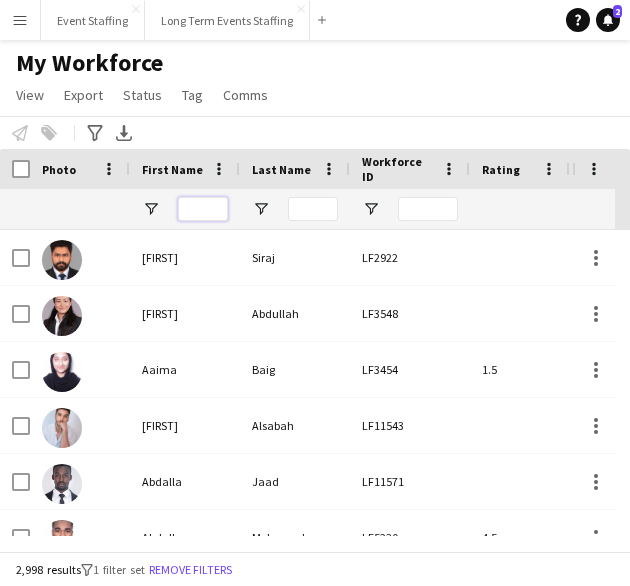 click at bounding box center (203, 209) 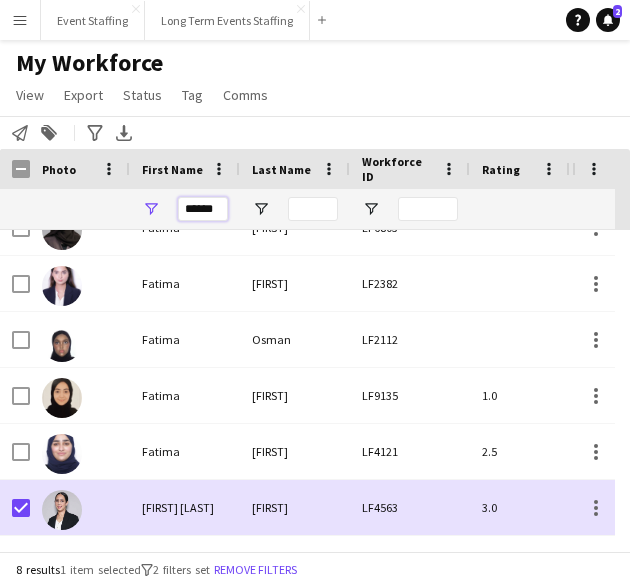 click on "******" at bounding box center (203, 209) 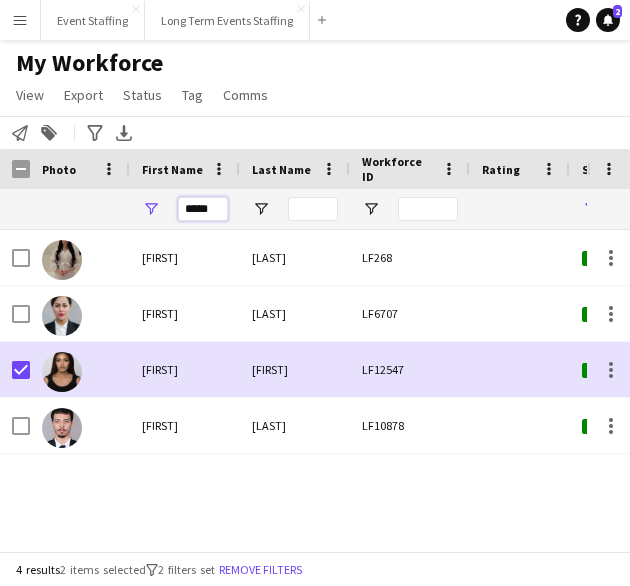 click on "*****" at bounding box center [203, 209] 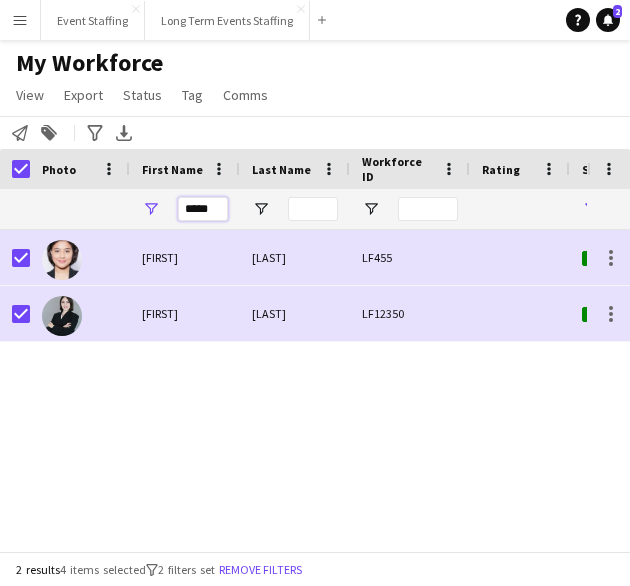 click on "*****" at bounding box center (203, 209) 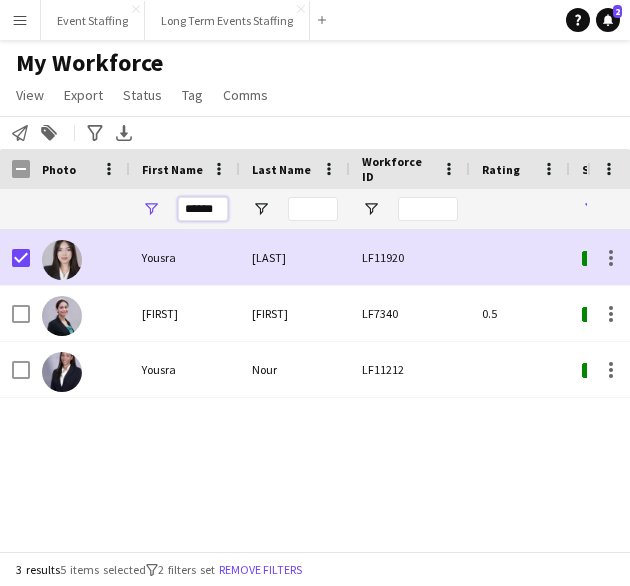 click on "******" at bounding box center [203, 209] 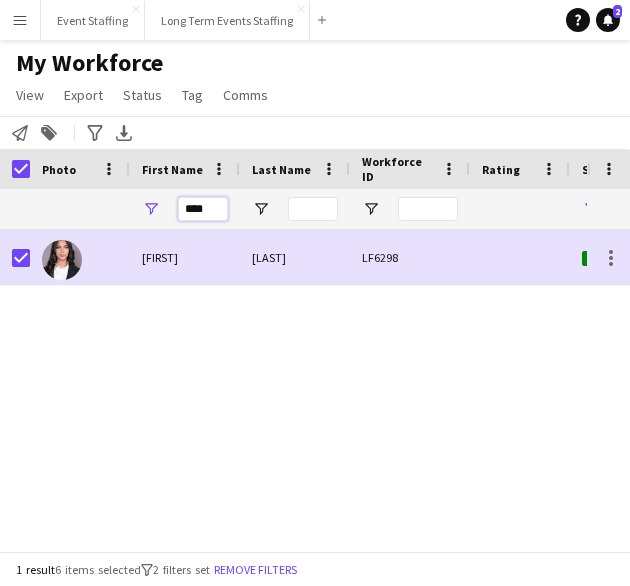 click on "****" at bounding box center (203, 209) 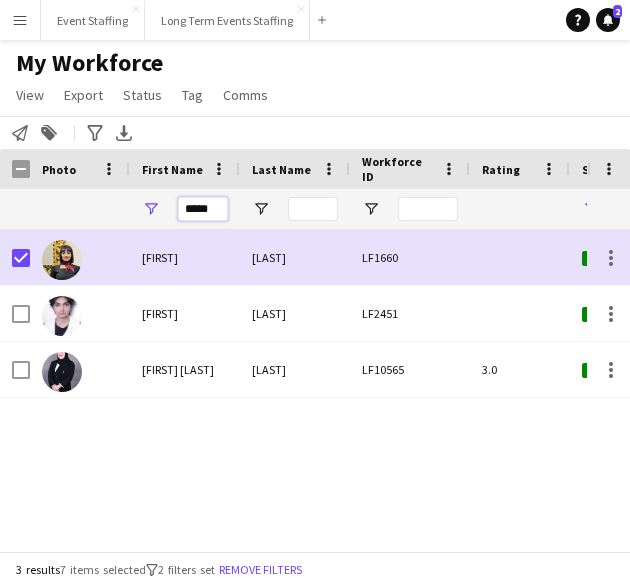 click on "*****" at bounding box center (203, 209) 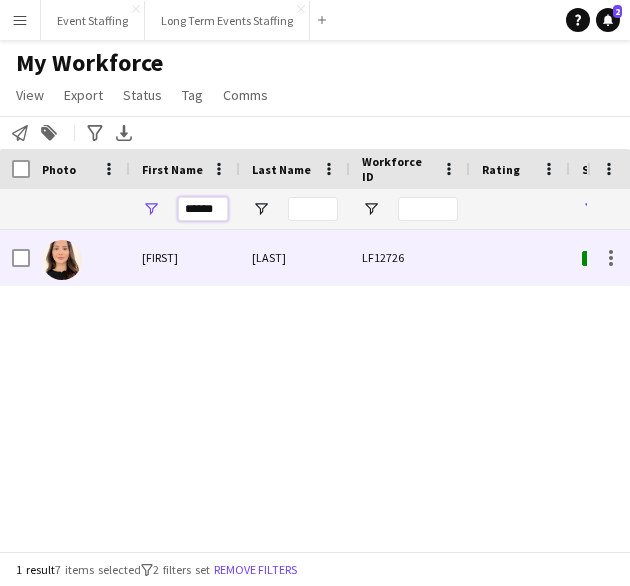type on "******" 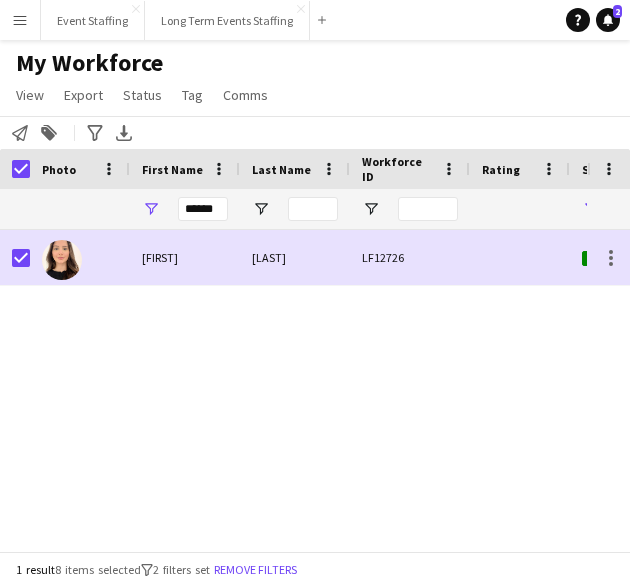 click on "My Workforce   View   Views  Default view New view Update view Delete view Edit name Customise view Customise filters Reset Filters Reset View Reset All  Export  Export as XLSX Export as PDF  Status  Edit  Tag  New tag  Edit tag  0- VVIP Hostess  (22) 0-LHS VVIP STAFF (5) 14x hosts / hostesses Qatar Racing and Equestrian Club (12) 2023 - 5 Mascots - 1st to 10th Mar (4) 2023 - A2Z Media - Hostess - 10th & 14th Mar (4) 2023 - Al Mana Promoters - Confirmed (25th Jan to 27th Feb) (2) 2023 - Al Maya - Promoters - 9th, 10th, 11th Mar (4) 2023 - Alberto Dubai - 8 Hostesses - 22nd Feb - Confirmed (5) 2023 - APQ Events - Cast Coordinators (3) 2023 - APQ Events - Info Desk Coordinators (9) 2023 - APQ Events - Sports Coordinators (22) 2023 - APQ Events - Ushers (5) 2023 - ASE23-06A - 3 Ushers (1) 2023 - Assets Group - Call Centre Agents - 1st March (2) 2023 - AZM23-03A - 14th Mar - Hostess (2) 2023 - AZM23-03C - Hostess - 20th Mar (3) 2023 - BDT23-03A - Promoter - 16th, 17th, 18th Mar (5) 2023 - CLN23-03A - Hostess (1)" 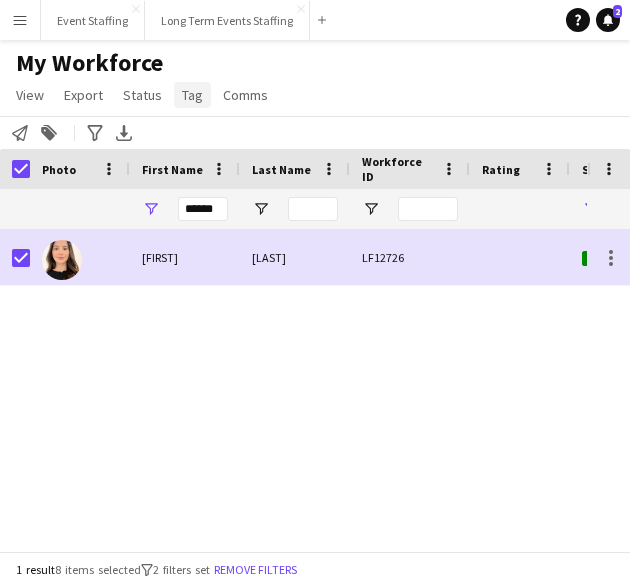 click on "Tag" 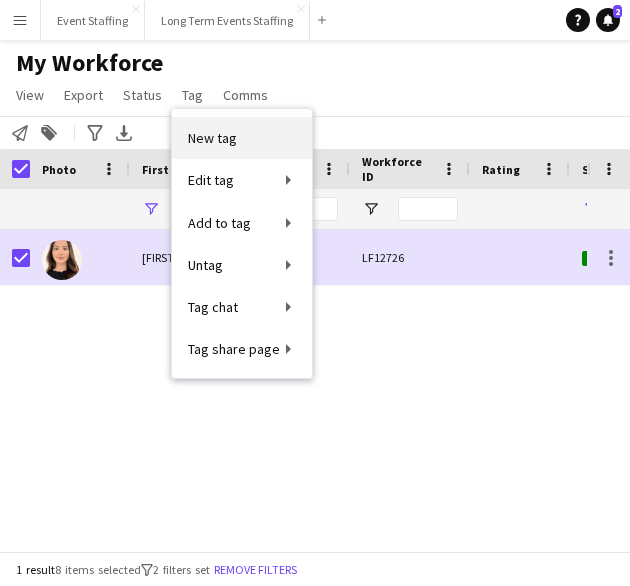 click on "New tag" at bounding box center [212, 138] 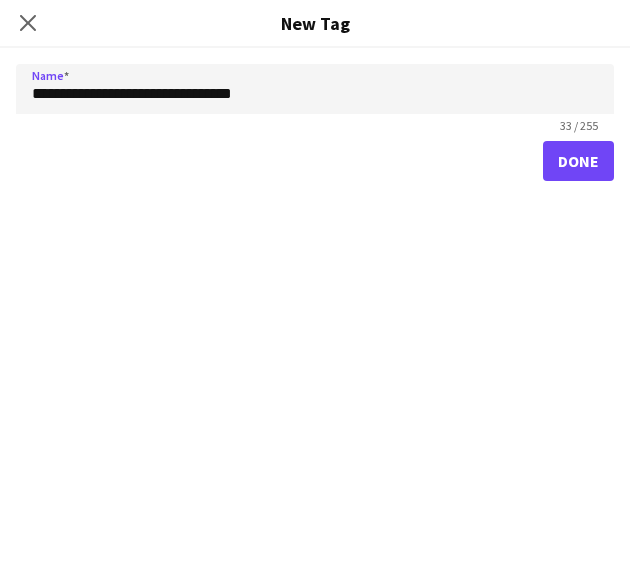 type on "**********" 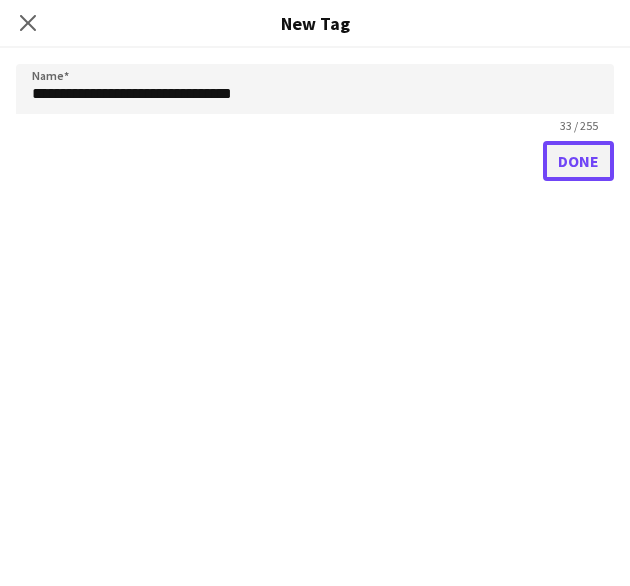 click on "Done" 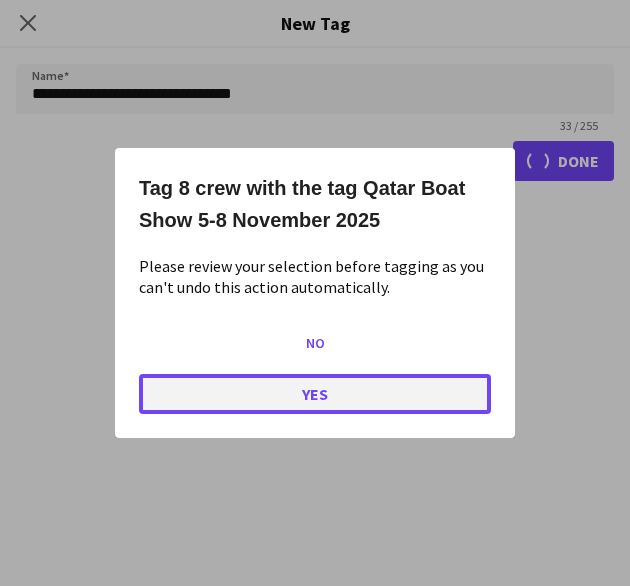 click on "Yes" 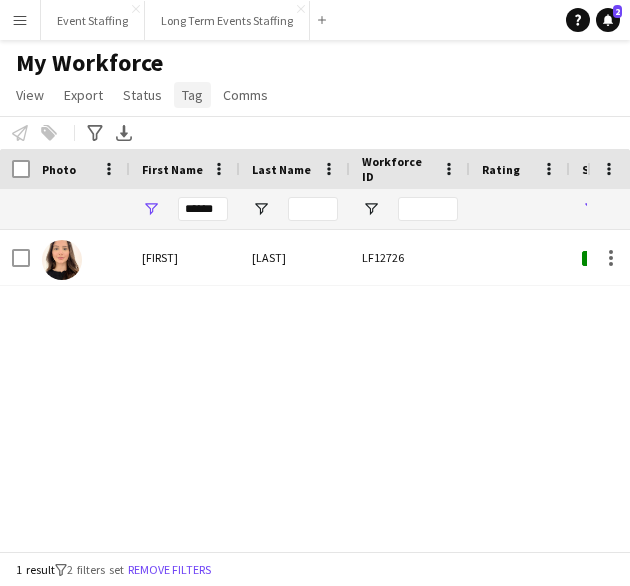 click on "Tag" 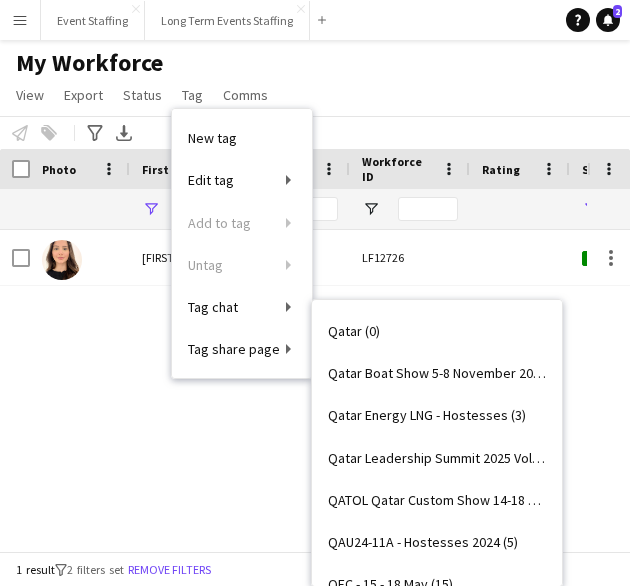 scroll, scrollTop: 19354, scrollLeft: 0, axis: vertical 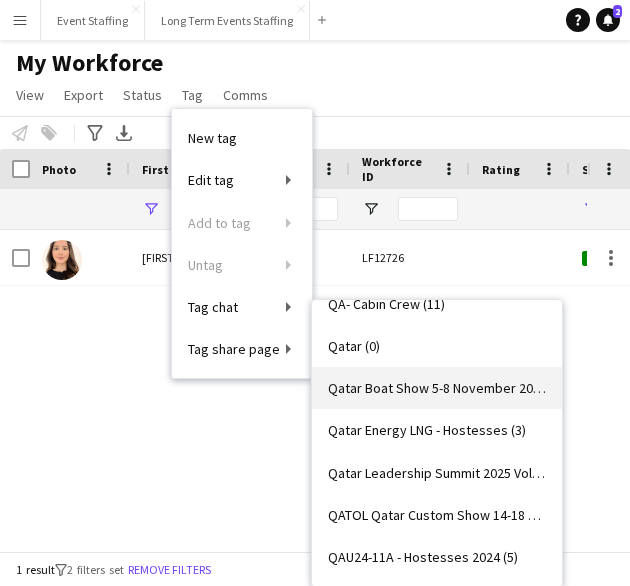 click on "Qatar Boat Show 5-8 November 2025 ([NUMBER])" at bounding box center (437, 388) 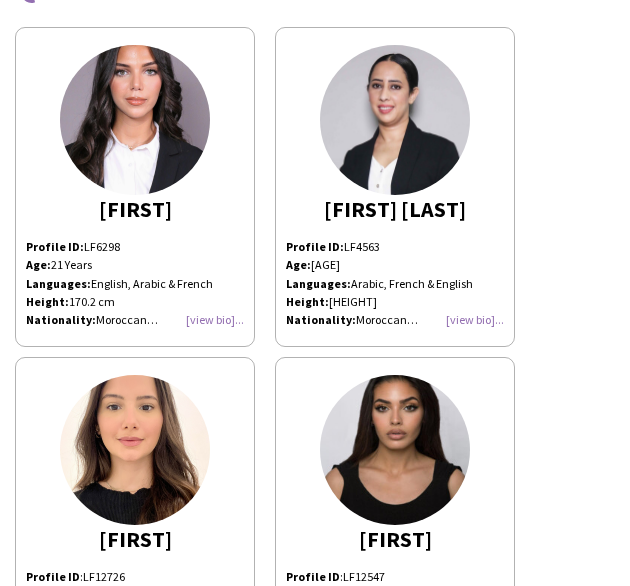 scroll, scrollTop: 0, scrollLeft: 0, axis: both 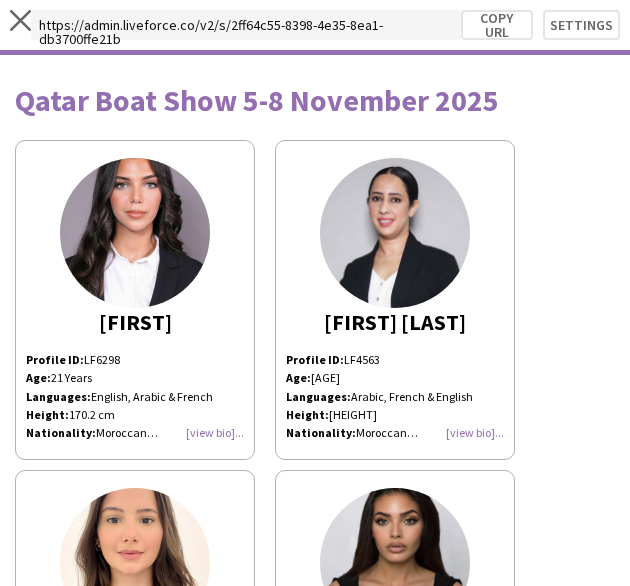 click on "Languages:" 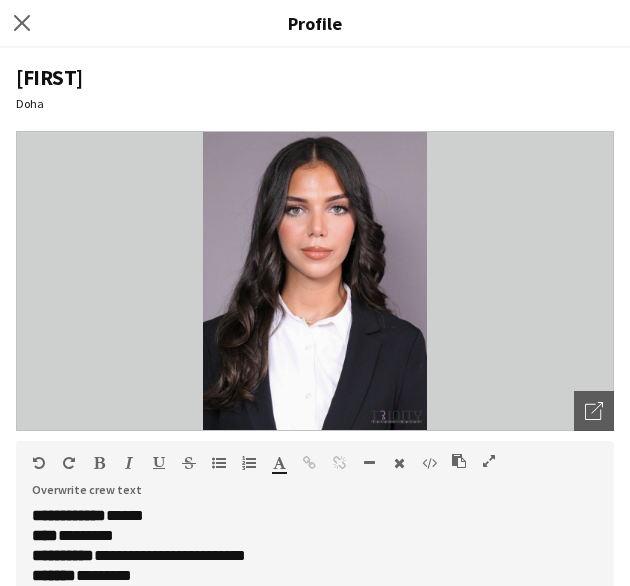 scroll, scrollTop: 219, scrollLeft: 0, axis: vertical 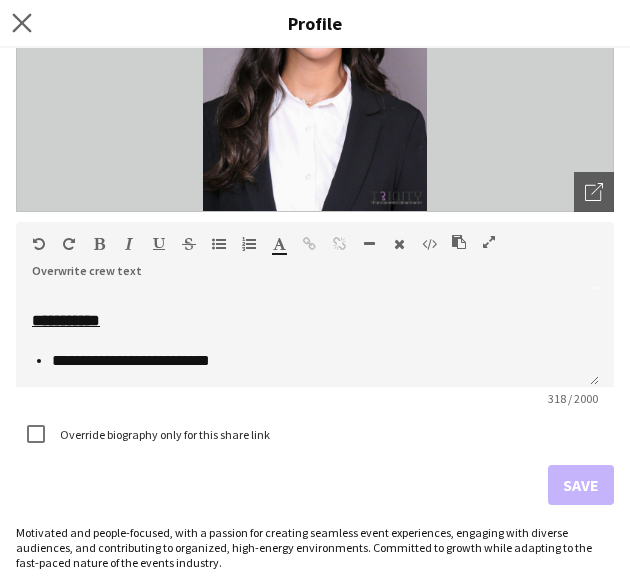 click on "Close pop-in" 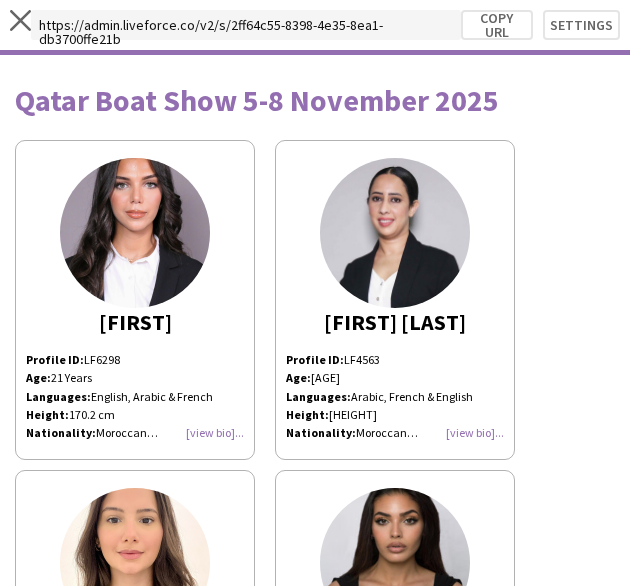 click on "[FIRST] [LAST]
Profile ID:  [AGE] Years Languages:  Arabic, French  English Height:  167.7 cm Nationality:  Moroccan Experience: Asian Cup 2023 Welcome Desk Hostess  Asian Cup 2023 Road Show Promoter Paw Patrol Usher/Activation Geneva Motor Show Hostess Lenovo Event Hostess Qatar National Convention Center Usher FIFA Road Show Promoter Build Your House Exhibition 2024 Hostess" 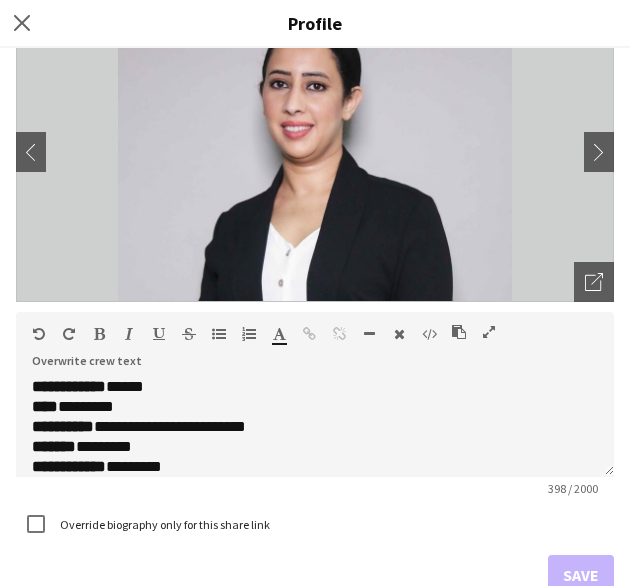 scroll, scrollTop: 166, scrollLeft: 0, axis: vertical 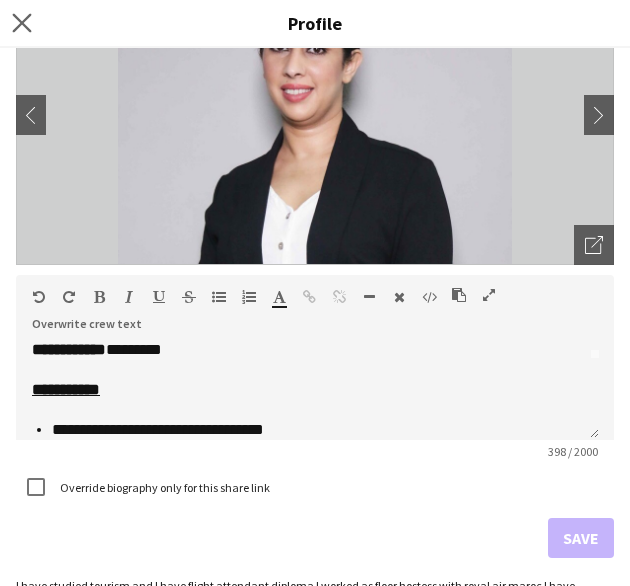click on "Close pop-in" 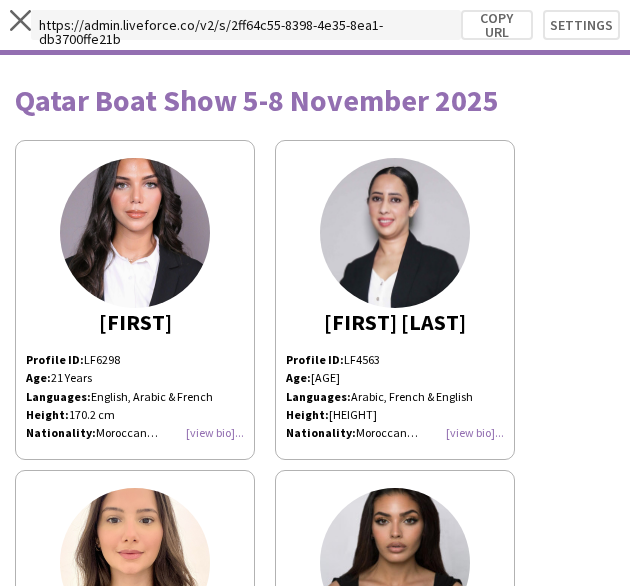 click 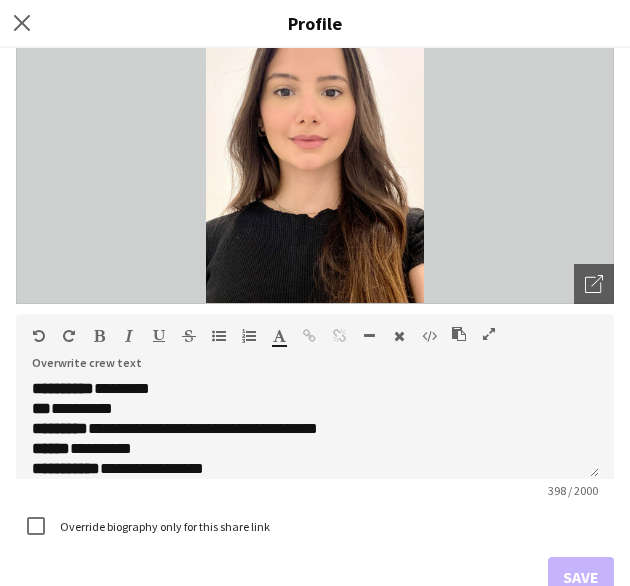 scroll, scrollTop: 161, scrollLeft: 0, axis: vertical 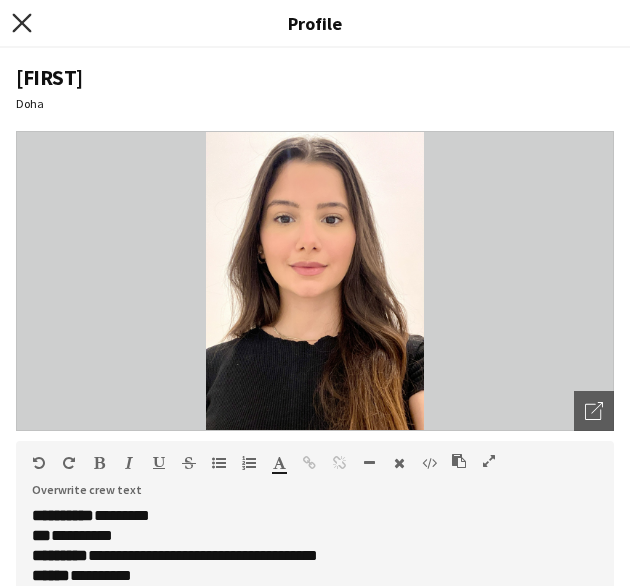 click on "Close pop-in" 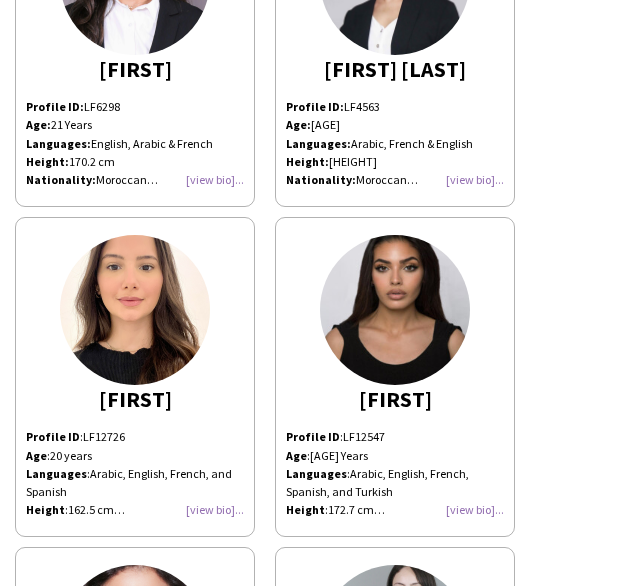 scroll, scrollTop: 258, scrollLeft: 0, axis: vertical 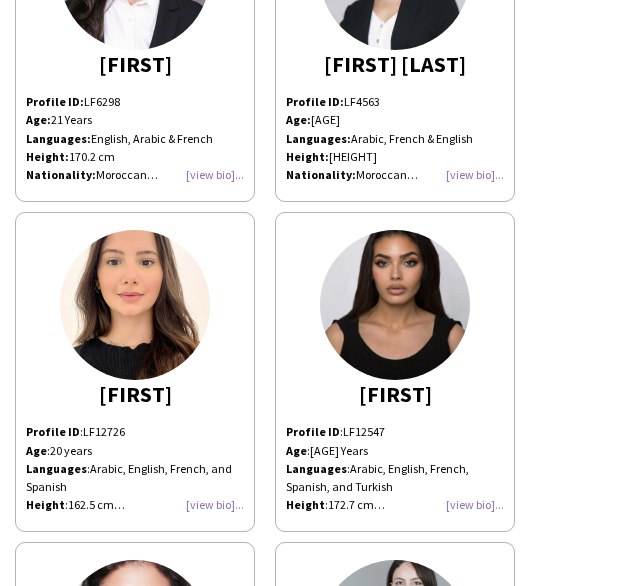click on "[FIRST]" 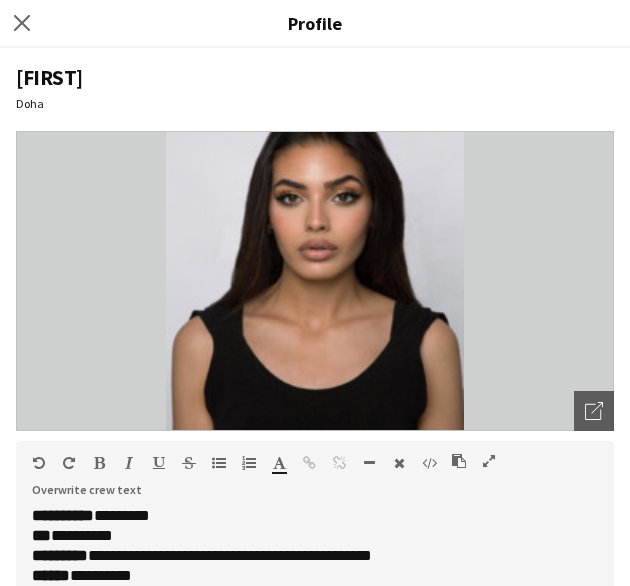 scroll, scrollTop: 204, scrollLeft: 0, axis: vertical 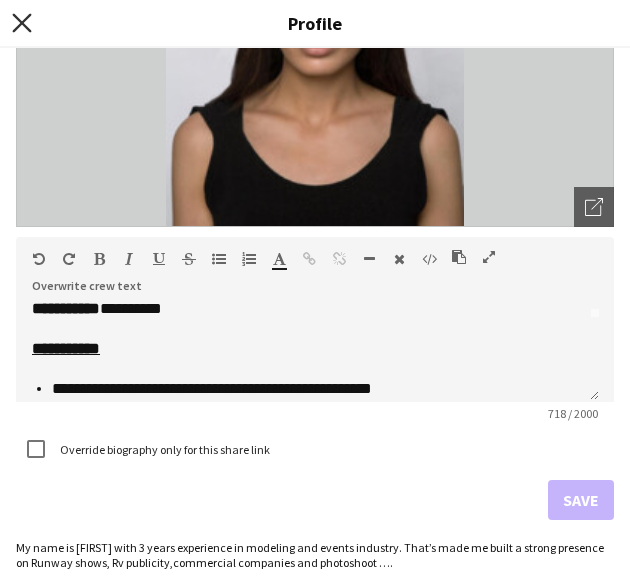 click 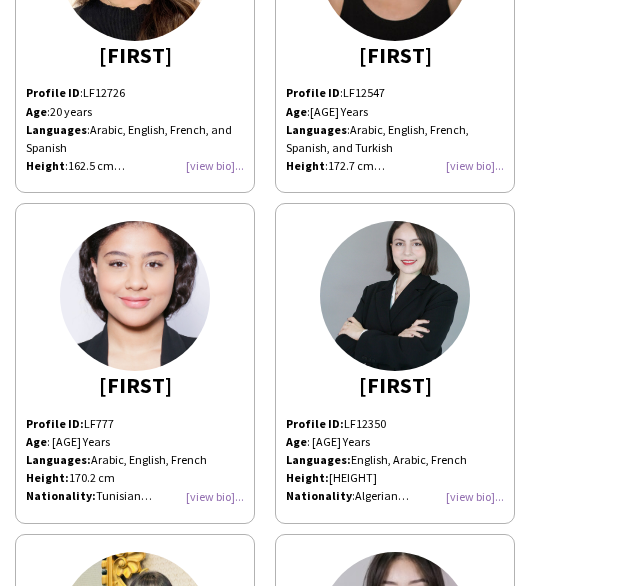 scroll, scrollTop: 602, scrollLeft: 0, axis: vertical 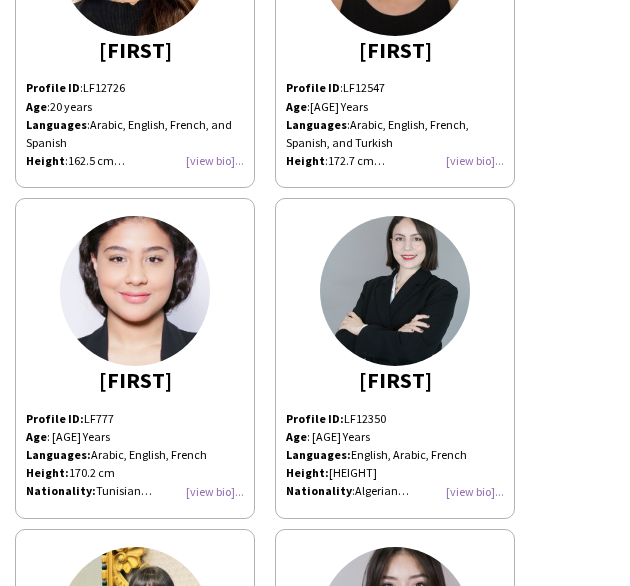 click 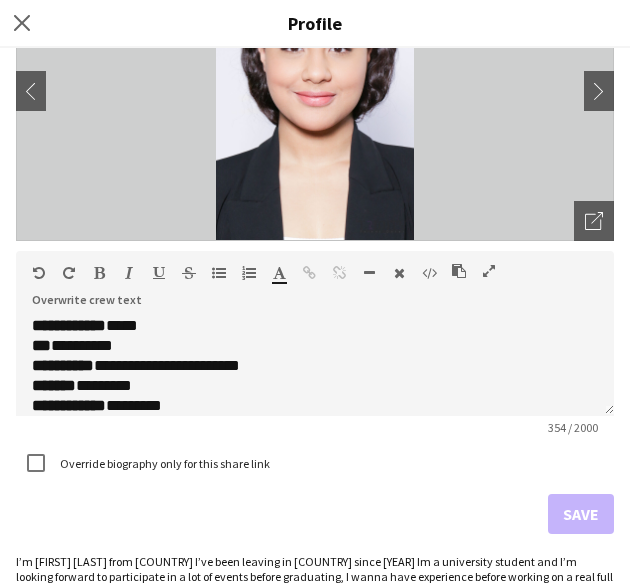 scroll, scrollTop: 191, scrollLeft: 0, axis: vertical 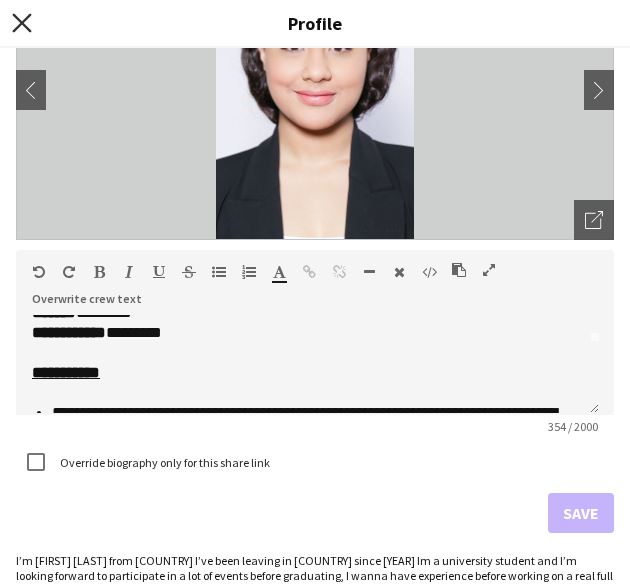 click on "Close pop-in" 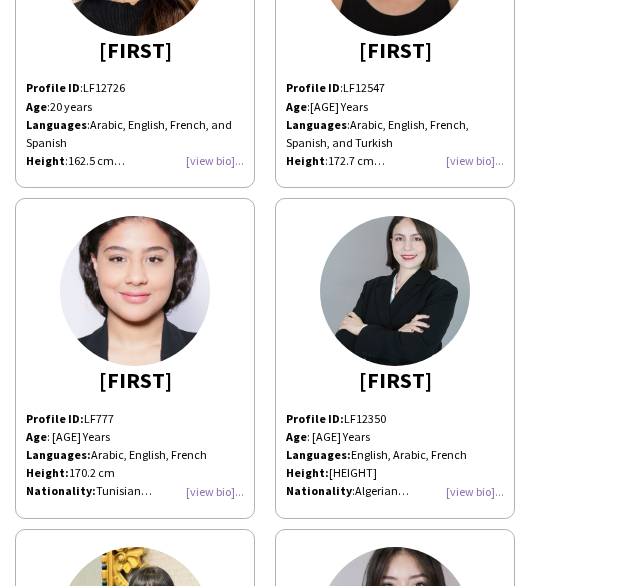 click on "[FIRST]
Profile ID:  LF12350 Age :  [AGE] Years Languages:  English, Arabic, French Height:  168 cm Nationality :  Algerian Experience: Book Fair Hostess Travis Scott Hospitality Hostess Robotic Symposium Hostess Qatar Racing  Equestrian Club HH THE AMIR SWORD FESTIVAL 2024 Hostess Invest Qatar Hostess Sarl FPO Promotion Sales Hostess Zed Events Sales  Representative Gourmala Solution Chemical Sales Representative Ghazi Robotic System Technical Sales Representative Ghazi Robotic System Executive Assistant" 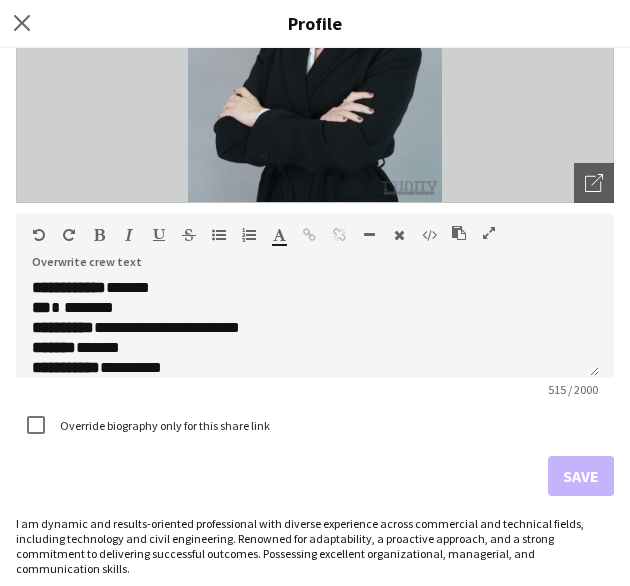 scroll, scrollTop: 234, scrollLeft: 0, axis: vertical 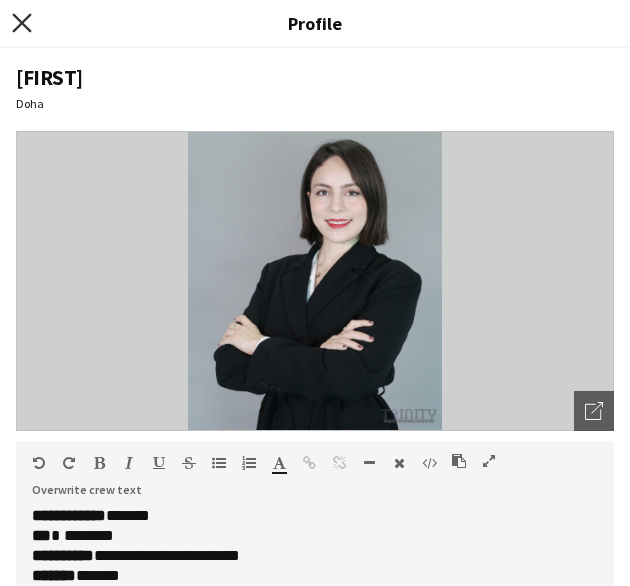 click 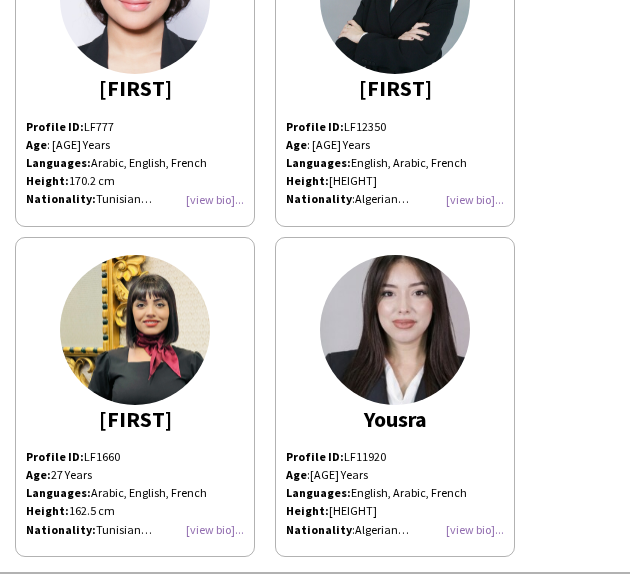 scroll, scrollTop: 951, scrollLeft: 0, axis: vertical 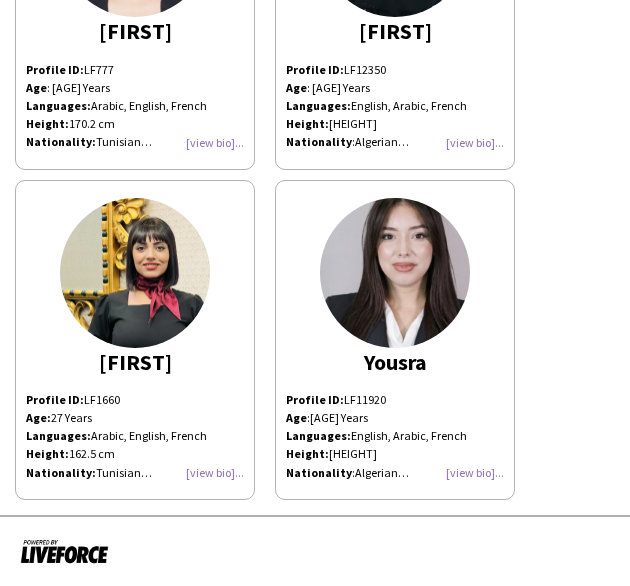 click on "Age:  [AGE] Years Languages:  Arabic, English, French Height:  162.5 cm Nationality:  Tunisian" 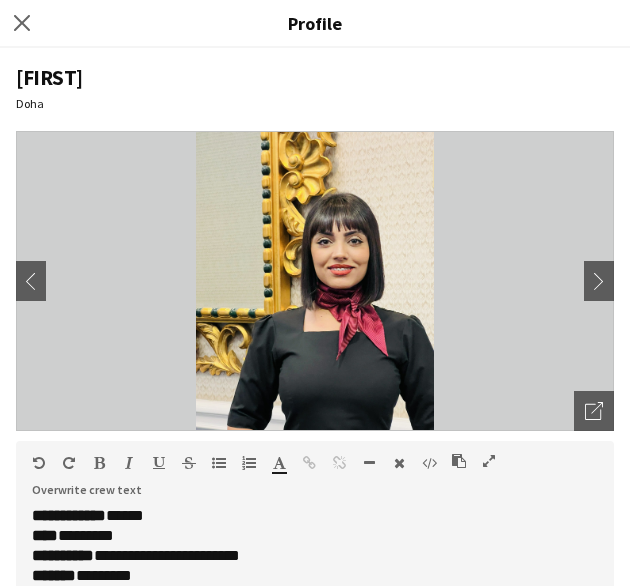 scroll, scrollTop: 204, scrollLeft: 0, axis: vertical 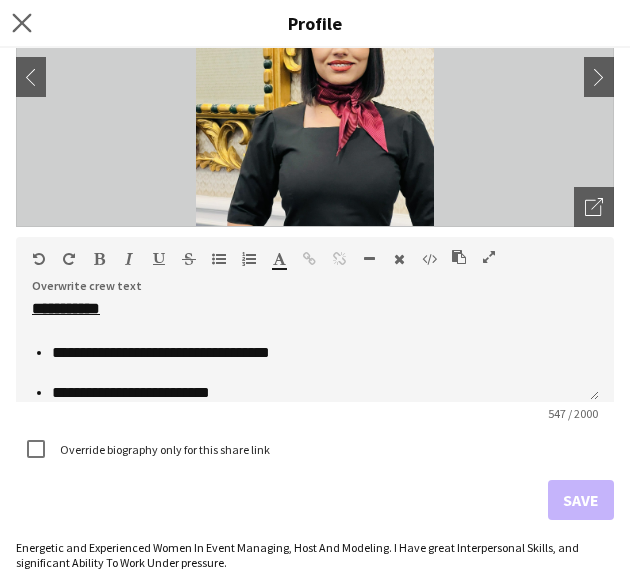 click on "Close pop-in" 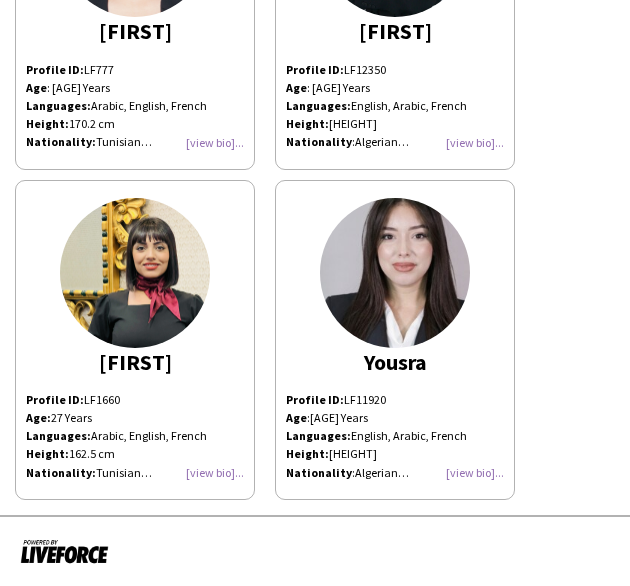 click on "[FIRST]
Profile ID:  LF11920 Age :  [AGE] Years Languages:  English, Arabic, French Height:  165 cm Nationality :  Algerian Experience: Project Qatar for Aamal Group 2025 Promoter Book Fair 2025 Hostess Build Your House Exhibition 2025 Hostess Rugby World Cup 2023, France  Hostess   Cityscape  Hostess" 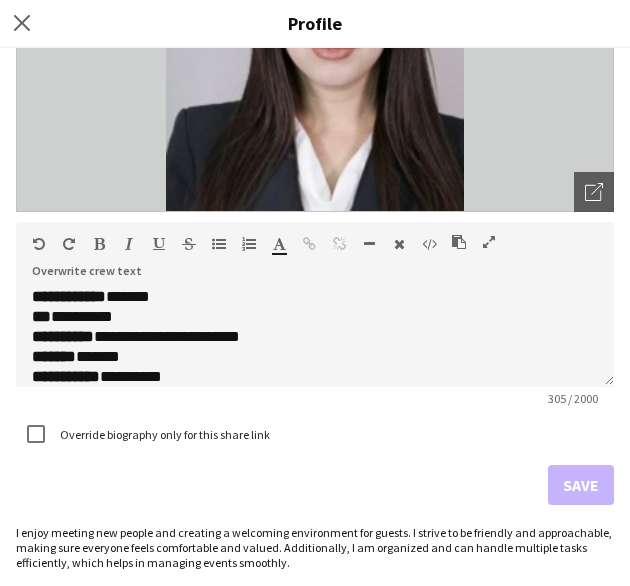 scroll, scrollTop: 218, scrollLeft: 0, axis: vertical 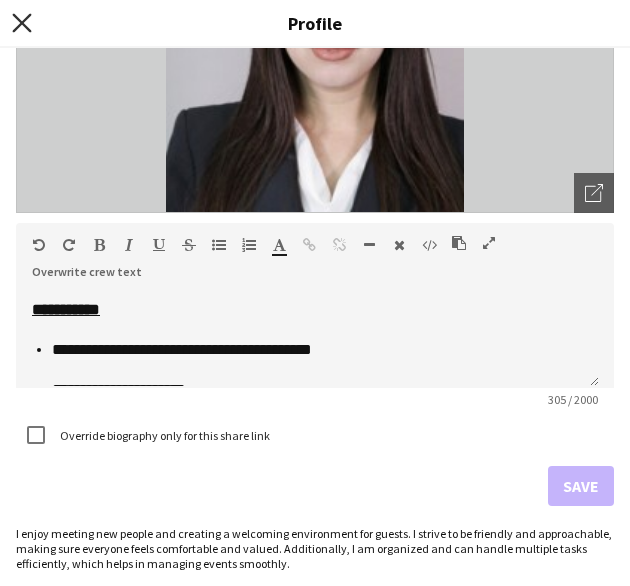 click 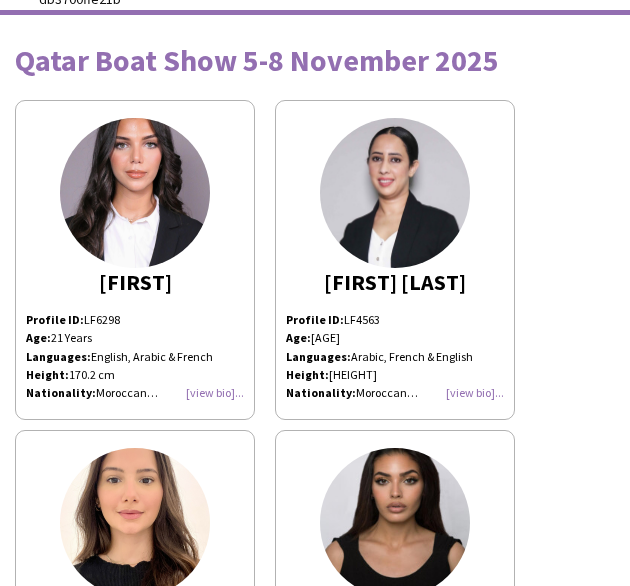 scroll, scrollTop: 39, scrollLeft: 0, axis: vertical 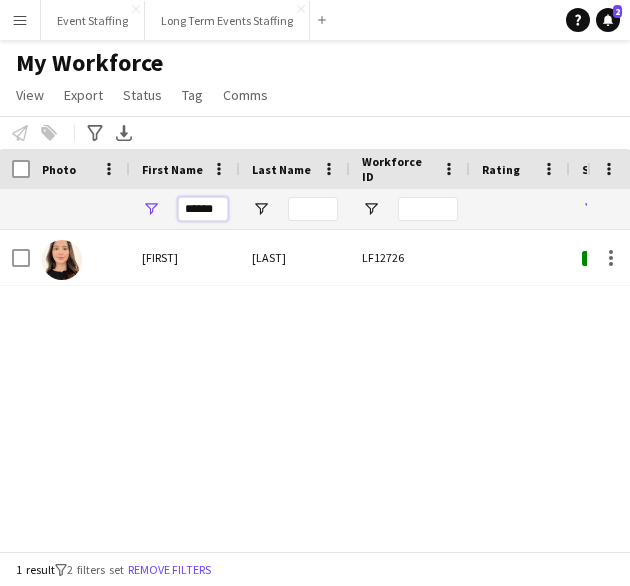 click on "******" at bounding box center (203, 209) 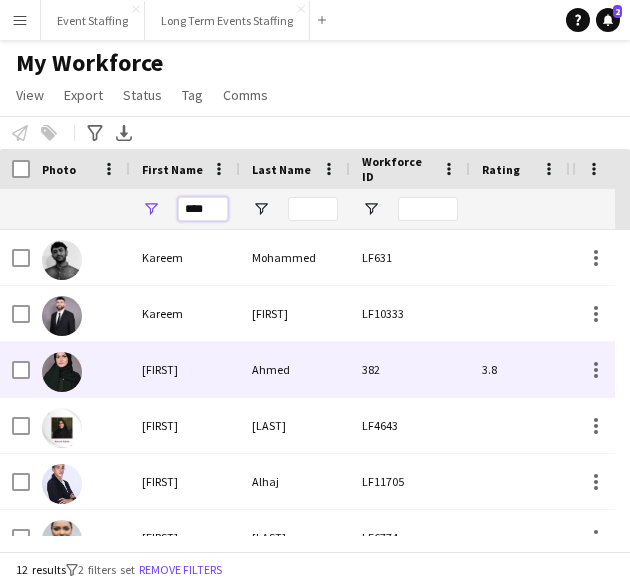 scroll, scrollTop: 70, scrollLeft: 0, axis: vertical 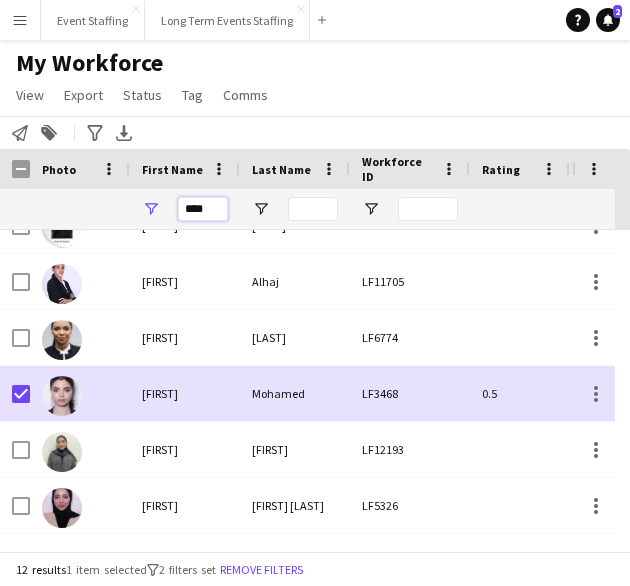 click on "****" at bounding box center [203, 209] 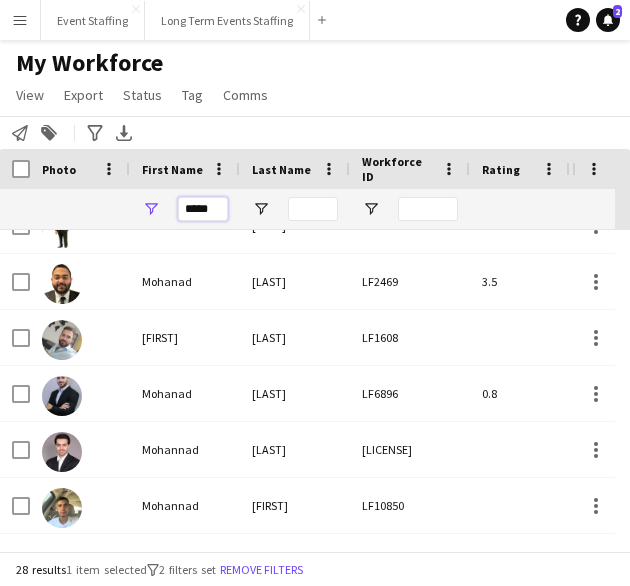 scroll, scrollTop: 0, scrollLeft: 0, axis: both 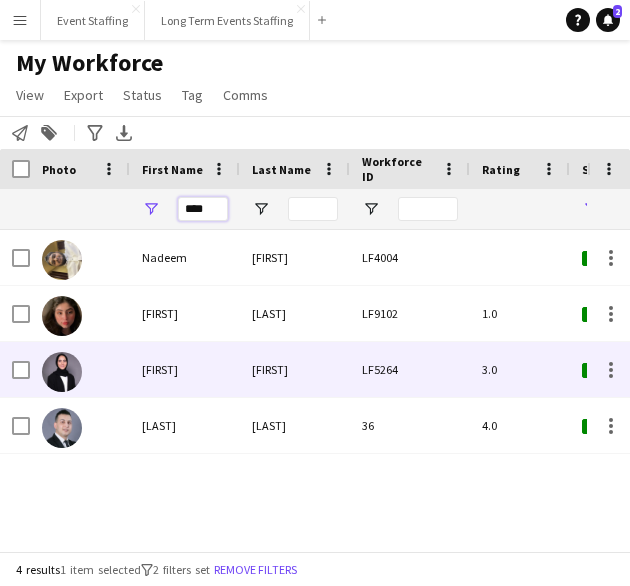 type on "****" 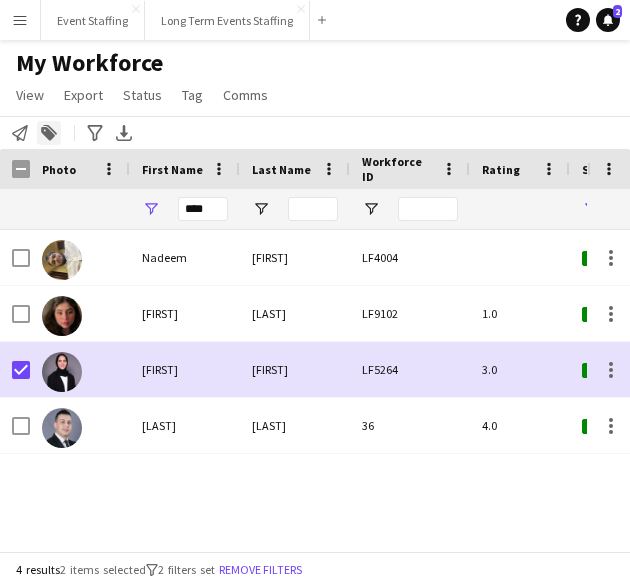 click 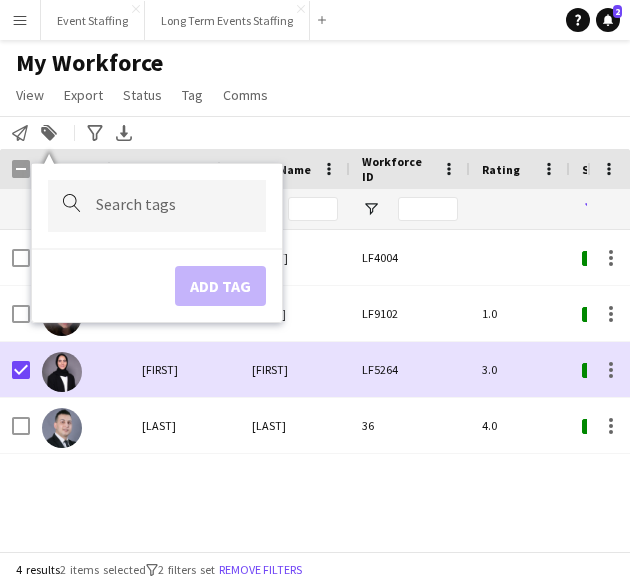 click at bounding box center [157, 205] 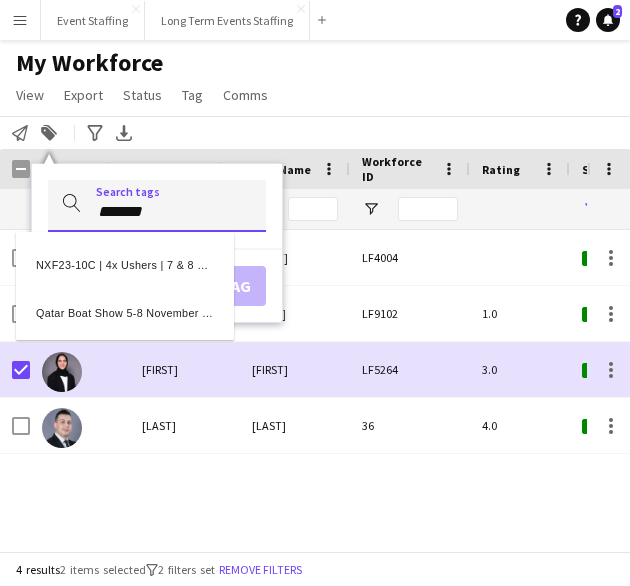type on "*******" 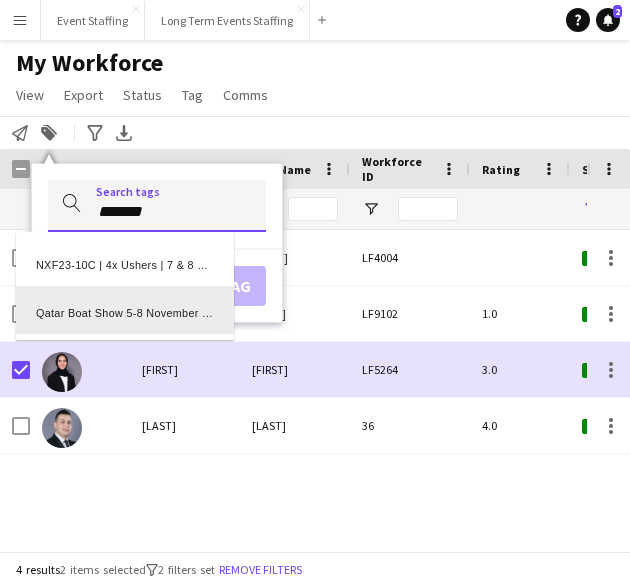 click on "Qatar Boat Show 5-8 November 2025" at bounding box center (125, 310) 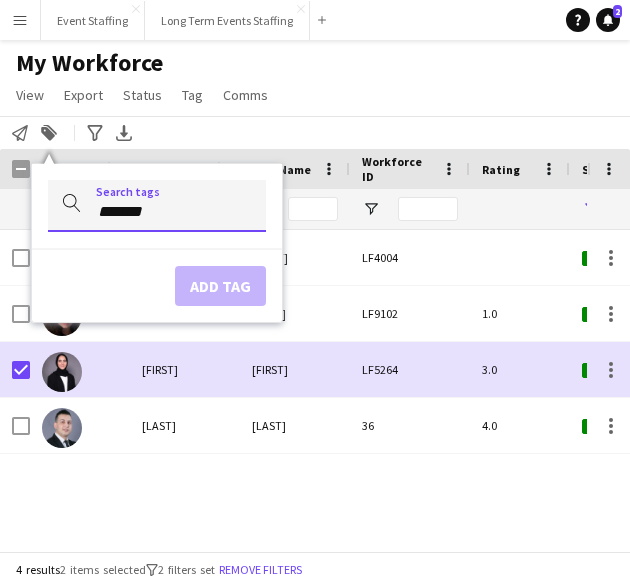 type 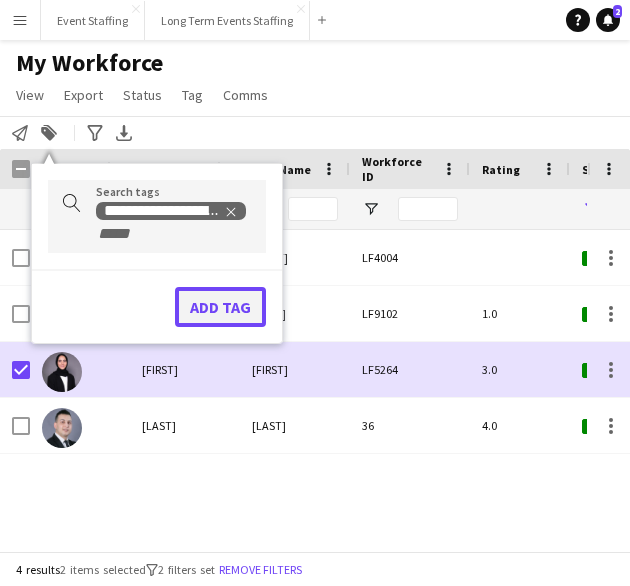 click on "Add tag" at bounding box center (220, 307) 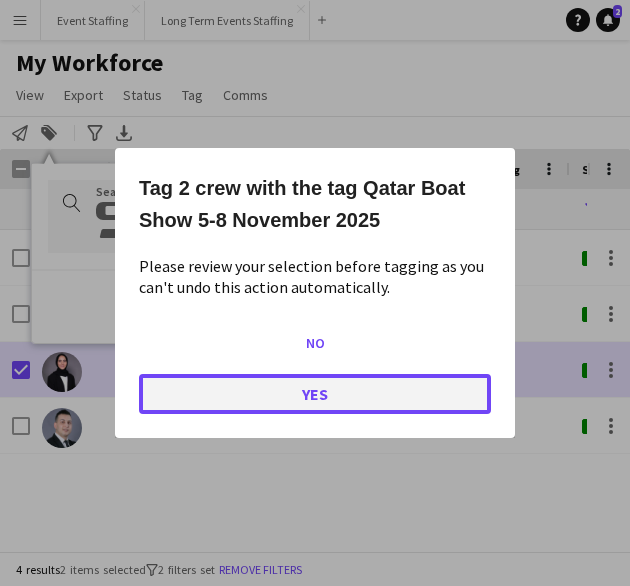 click on "Yes" 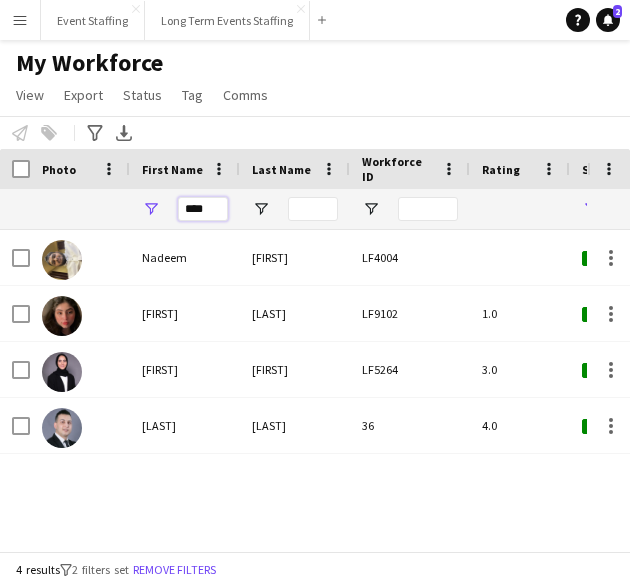 click on "****" at bounding box center [203, 209] 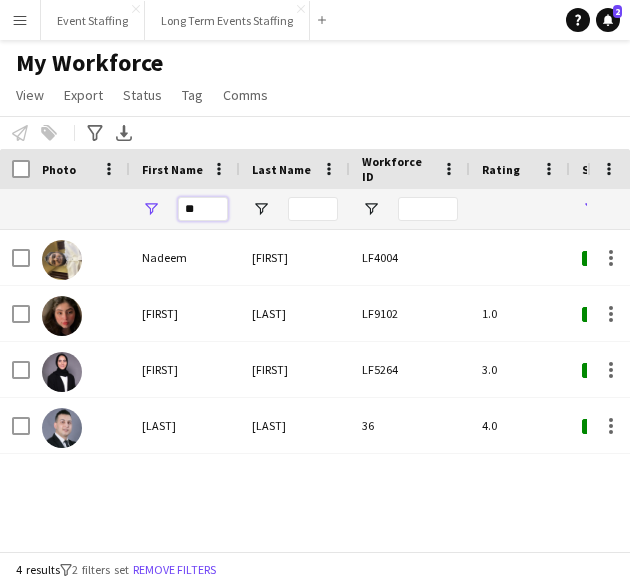 type on "*" 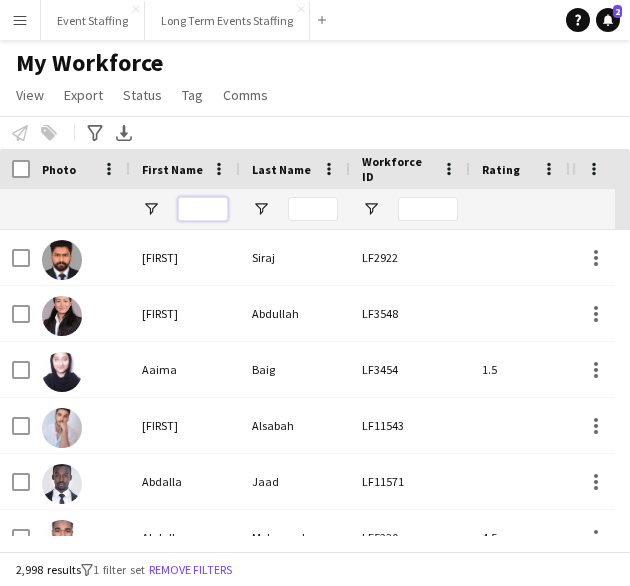 type 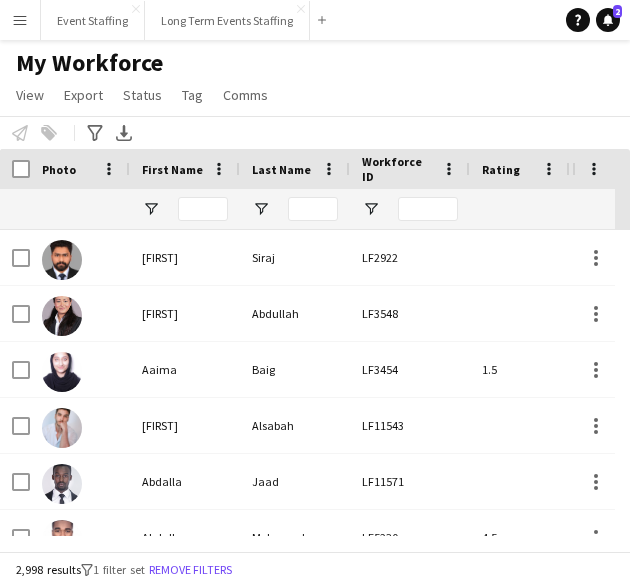 click on "My Workforce   View   Views  Default view New view Update view Delete view Edit name Customise view Customise filters Reset Filters Reset View Reset All  Export  Export as XLSX Export as PDF  Status  Edit  Tag  New tag  Edit tag  0- VVIP Hostess  (22) 0-LHS VVIP STAFF (5) 14x hosts / hostesses Qatar Racing and Equestrian Club (12) 2023 - 5 Mascots - 1st to 10th Mar (4) 2023 - A2Z Media - Hostess - 10th & 14th Mar (4) 2023 - Al Mana Promoters - Confirmed (25th Jan to 27th Feb) (2) 2023 - Al Maya - Promoters - 9th, 10th, 11th Mar (4) 2023 - Alberto Dubai - 8 Hostesses - 22nd Feb - Confirmed (5) 2023 - APQ Events - Cast Coordinators (3) 2023 - APQ Events - Info Desk Coordinators (9) 2023 - APQ Events - Sports Coordinators (22) 2023 - APQ Events - Ushers (5) 2023 - ASE23-06A - 3 Ushers (1) 2023 - Assets Group - Call Centre Agents - 1st March (2) 2023 - AZM23-03A - 14th Mar - Hostess (2) 2023 - AZM23-03C - Hostess - 20th Mar (3) 2023 - BDT23-03A - Promoter - 16th, 17th, 18th Mar (5) 2023 - CLN23-03A - Hostess (1)" 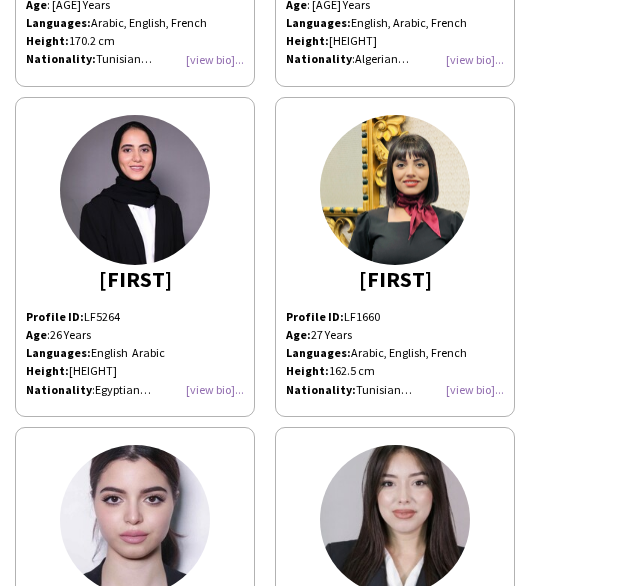 scroll, scrollTop: 1100, scrollLeft: 0, axis: vertical 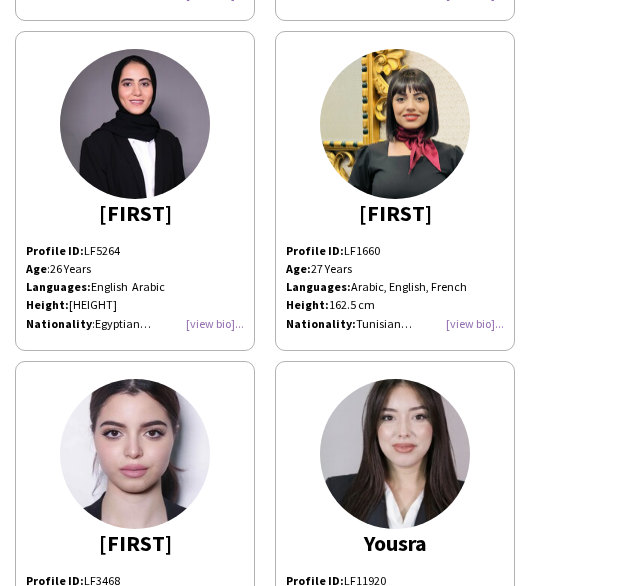 click on "[FIRST]" 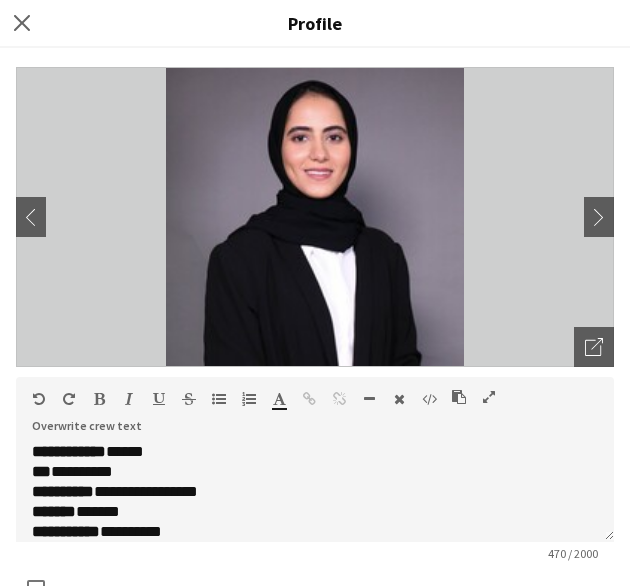scroll, scrollTop: 219, scrollLeft: 0, axis: vertical 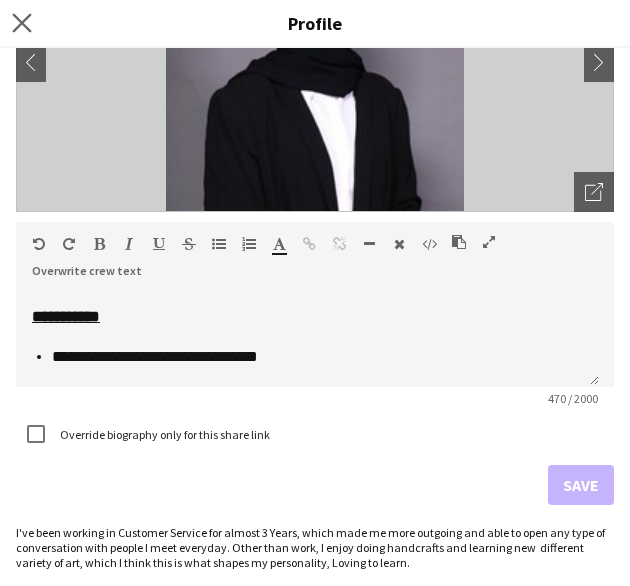 click on "Close pop-in" 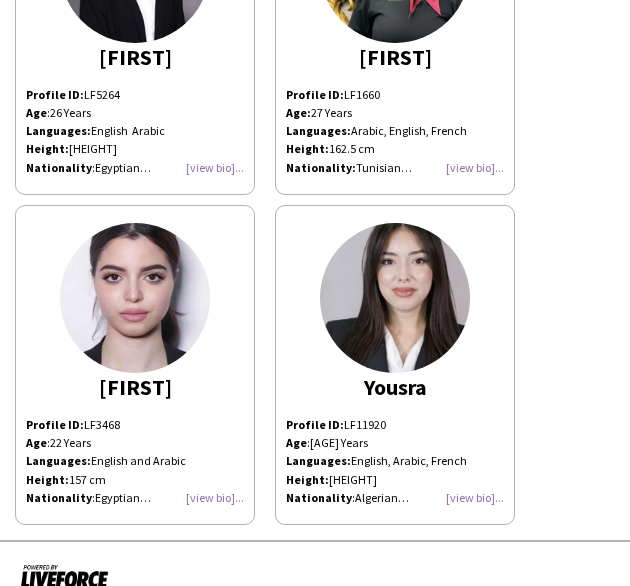 scroll, scrollTop: 1280, scrollLeft: 0, axis: vertical 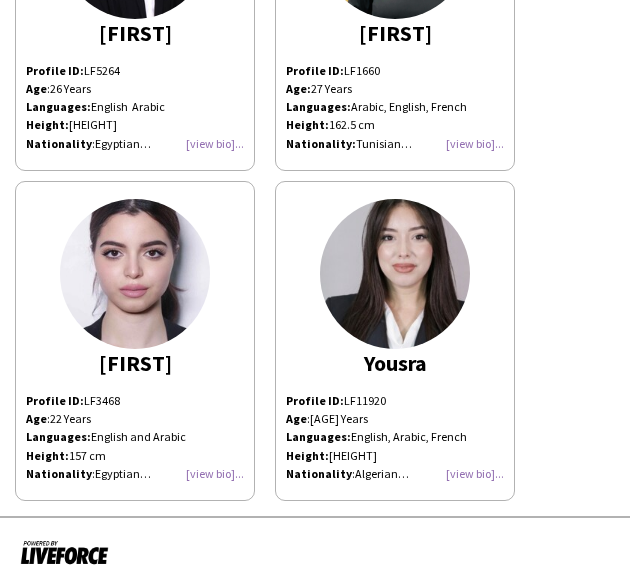 click on "[FIRST]
Profile ID:  LF3468 Age :  [AGE] Years Languages:  English and Arabic Height:  157 cm Nationality :  Egyptian Experience: Web Summit 2025 Promoter  Hostess Qatar Football Association -Qatar Matches 2024 Hospitality Hostess Various NextFairs Exhibitions Hostess, Registration Desk Staff  Promoter held in DECC  QNCC | Build Your House Exhibition, City Scape Exhibition, Big 5 Construct Exhibition, Money Expo Samsung 2022 - 2023 Brand Promoter" 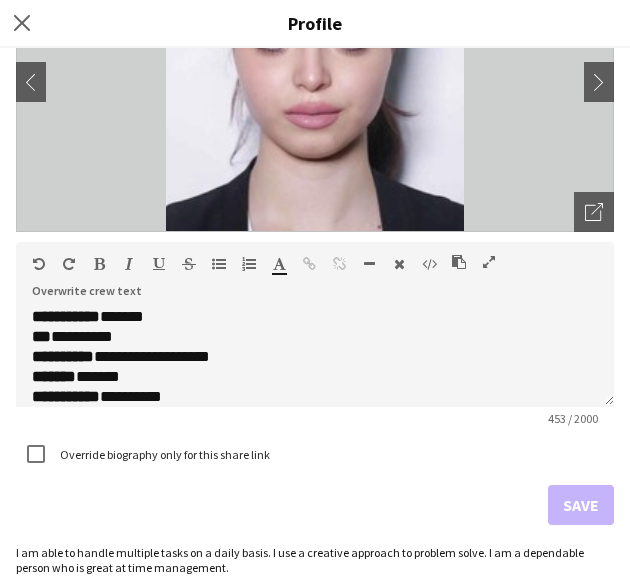 scroll, scrollTop: 200, scrollLeft: 0, axis: vertical 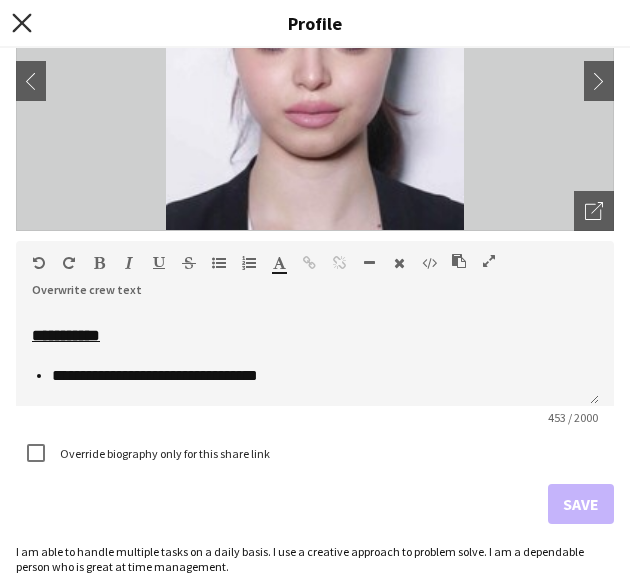 click 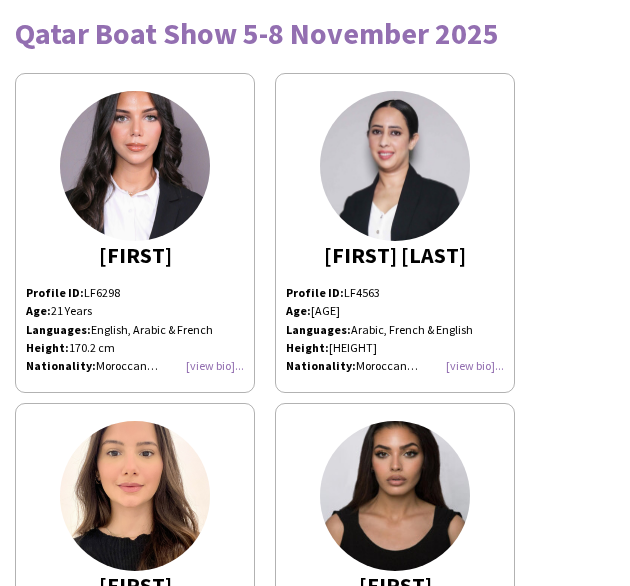 scroll, scrollTop: 0, scrollLeft: 0, axis: both 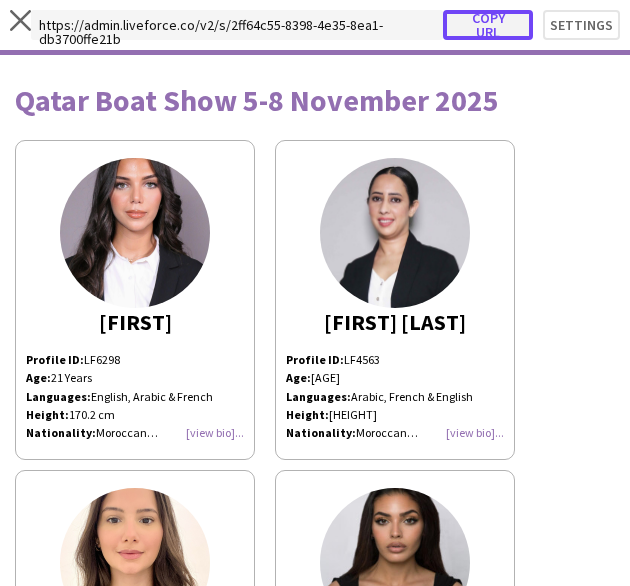 click on "Copy url" 